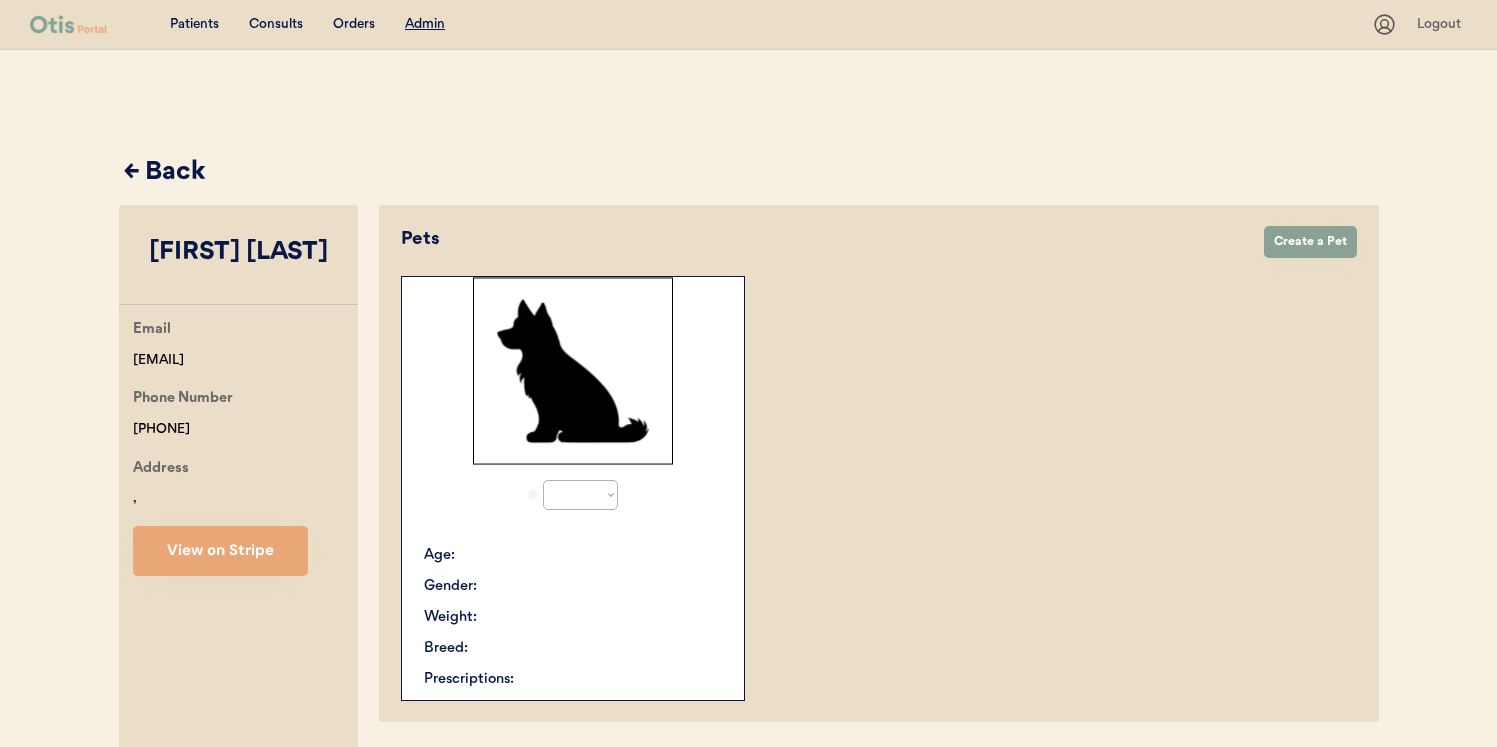 scroll, scrollTop: 0, scrollLeft: 0, axis: both 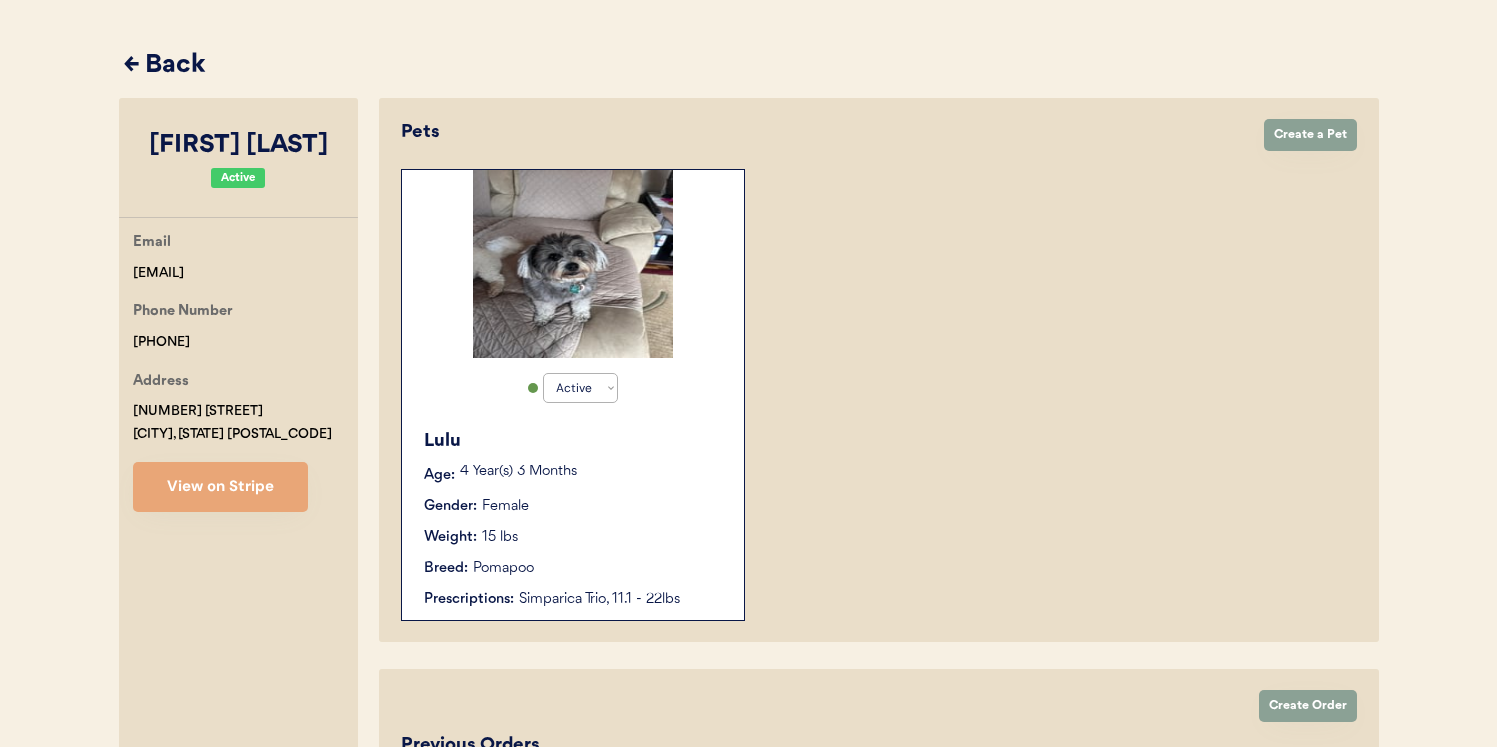 click on "Active Active Inactive Lulu Age:
4 Year(s) 3 Months
Gender: Female Weight: 15 lbs Breed: Pomapoo Prescriptions: Simparica Trio, 11.1 - 22lbs" at bounding box center [573, 395] 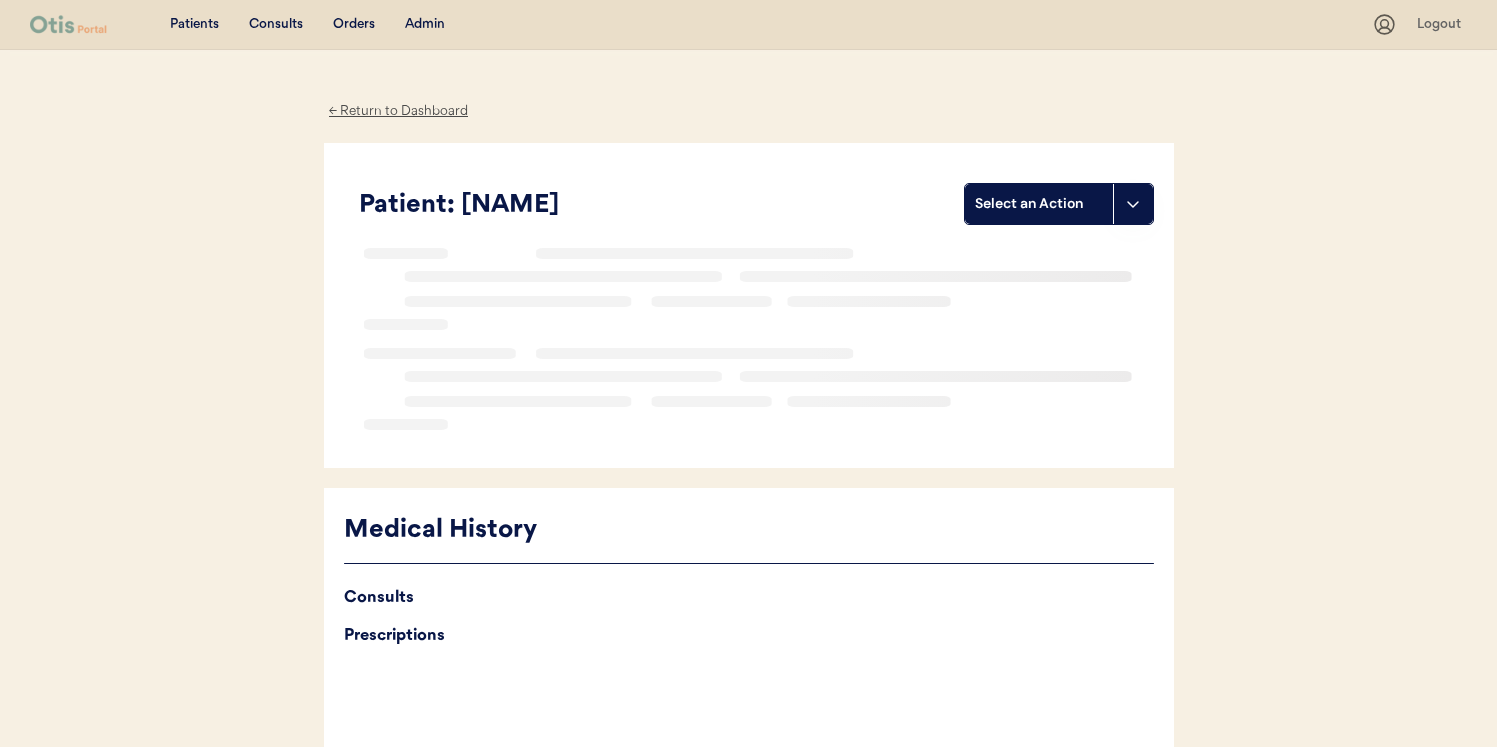 scroll, scrollTop: 0, scrollLeft: 0, axis: both 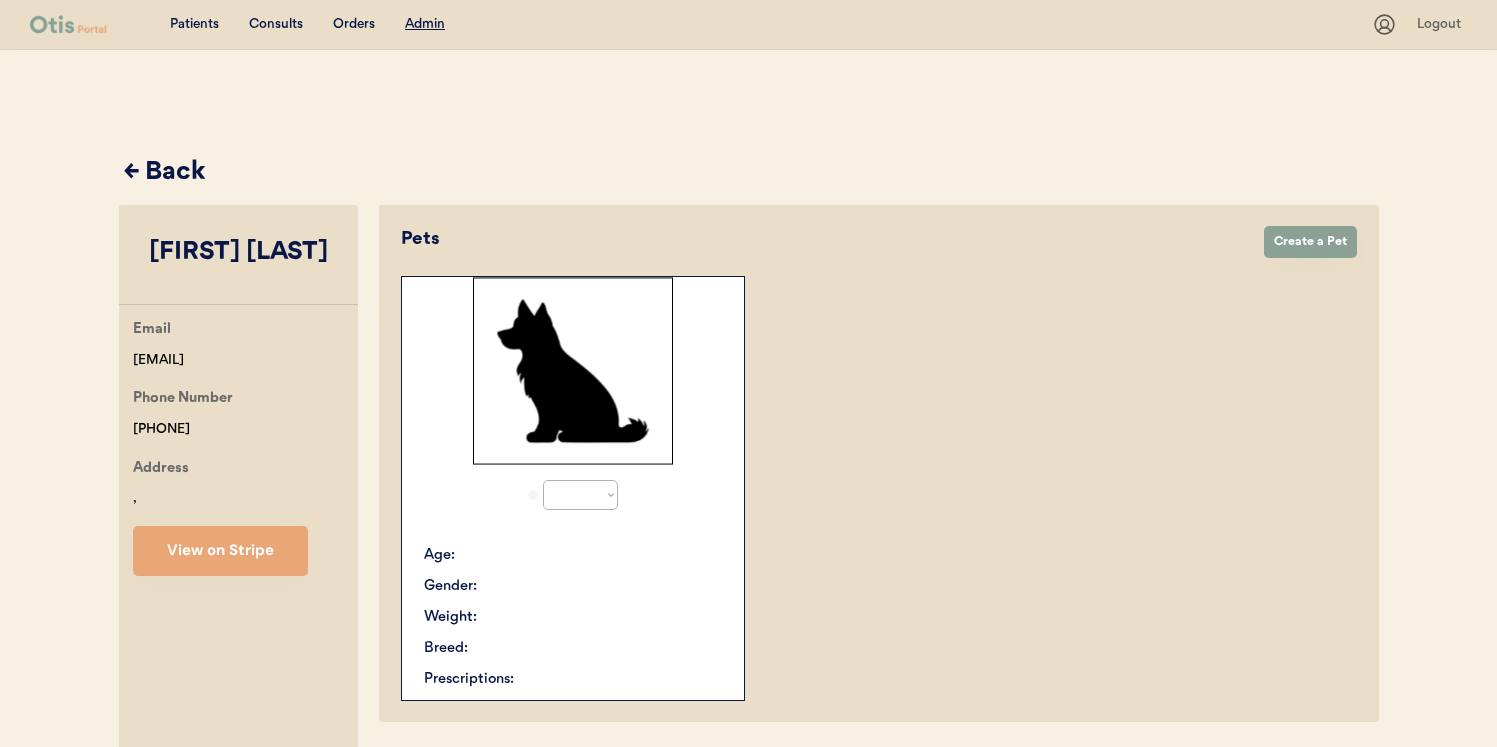 select on "true" 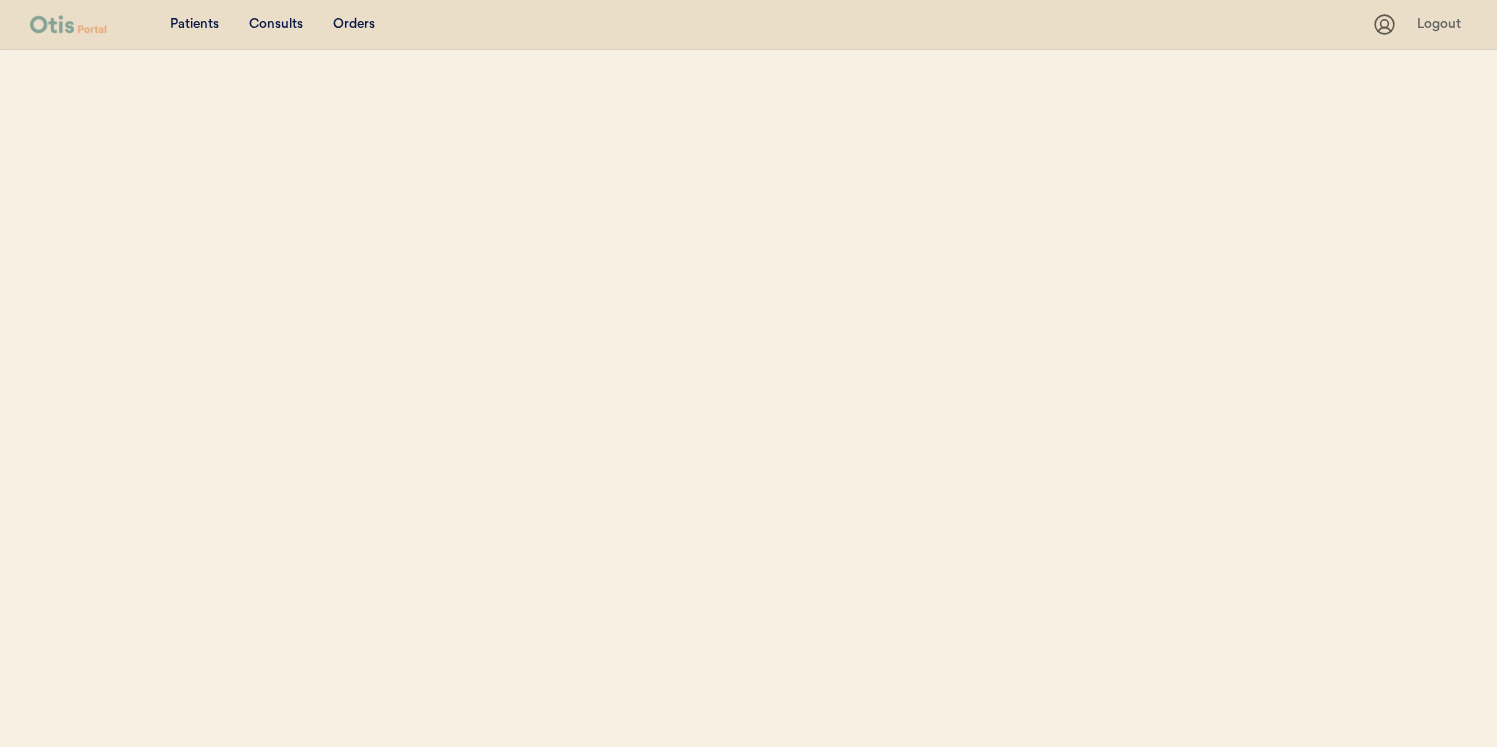 scroll, scrollTop: 0, scrollLeft: 0, axis: both 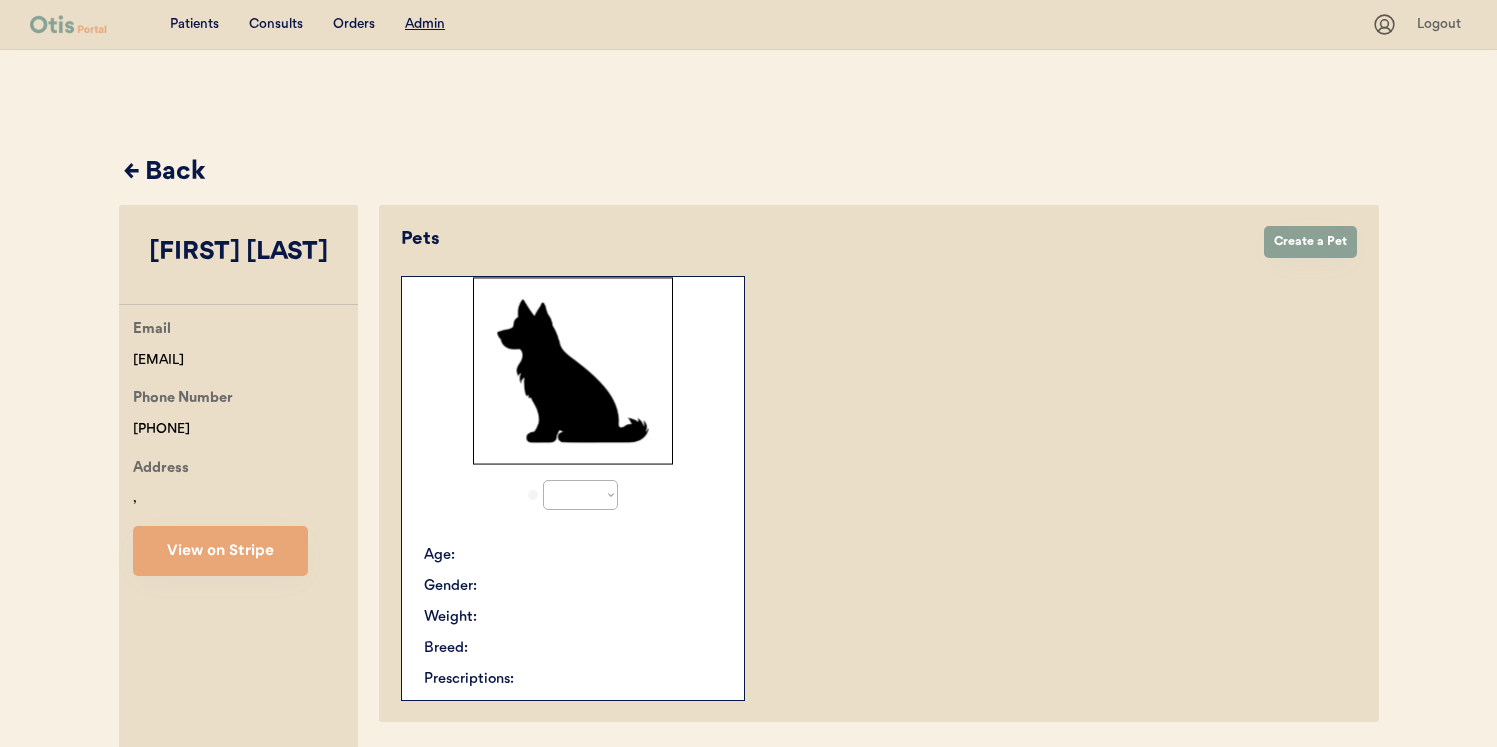 select on "true" 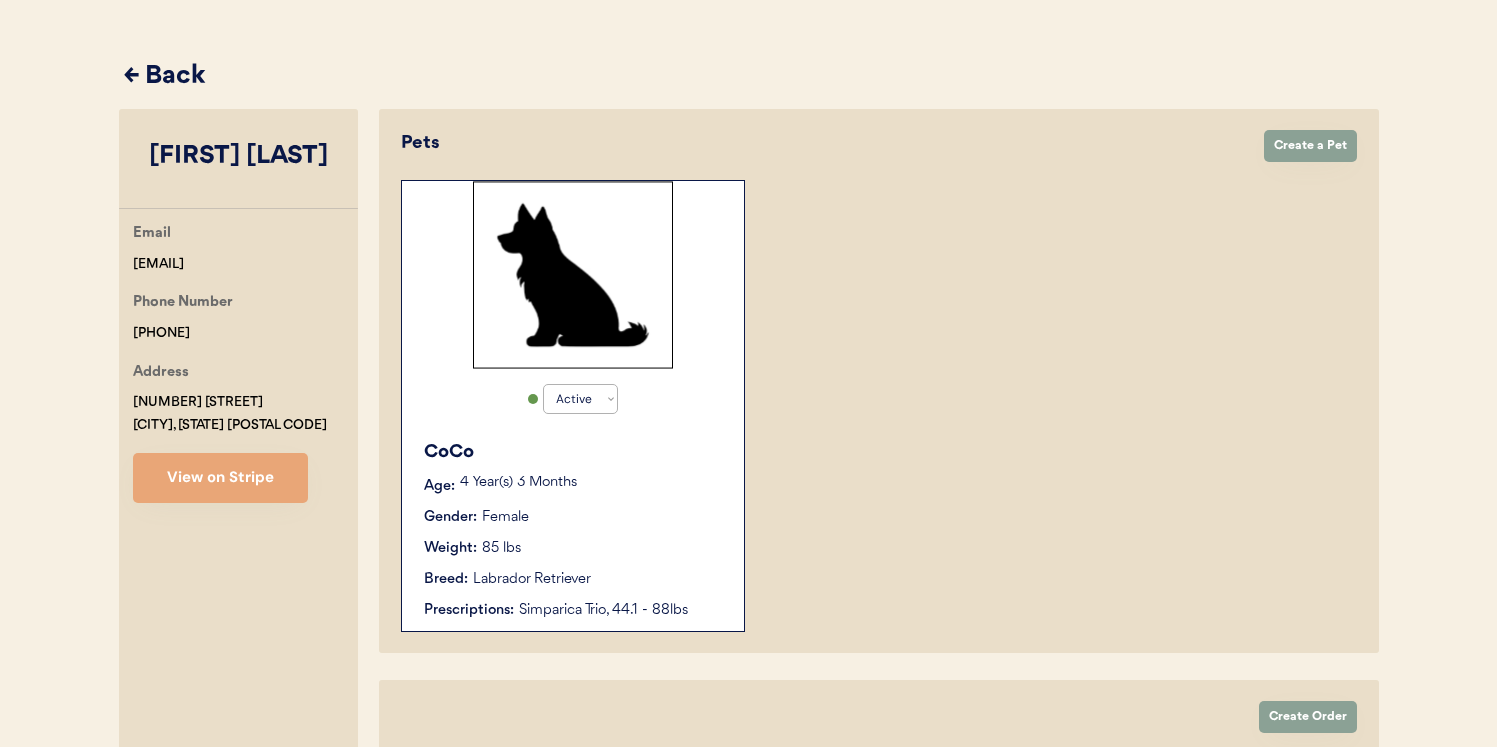 scroll, scrollTop: 391, scrollLeft: 0, axis: vertical 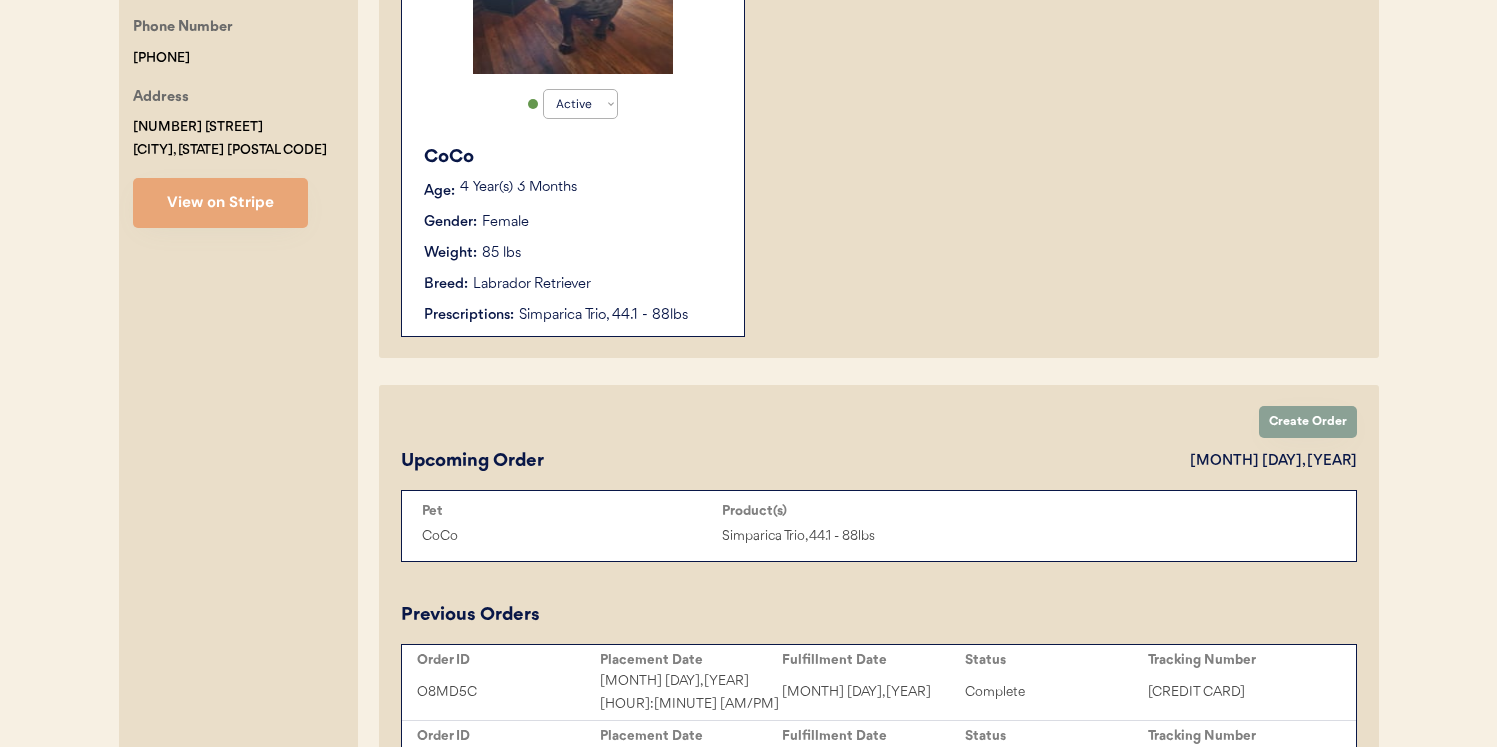 click on "Breed: Labrador Retriever" at bounding box center (574, 284) 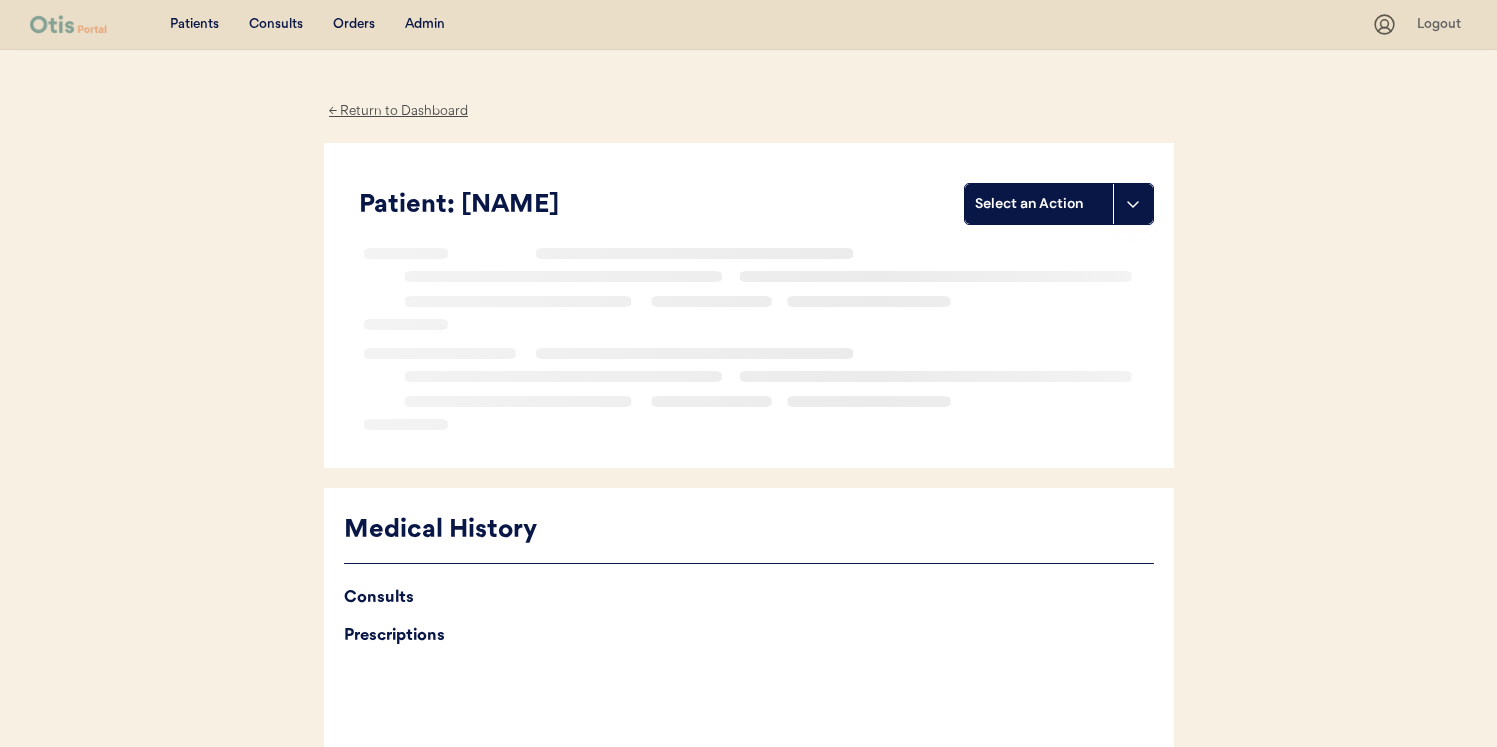 scroll, scrollTop: 0, scrollLeft: 0, axis: both 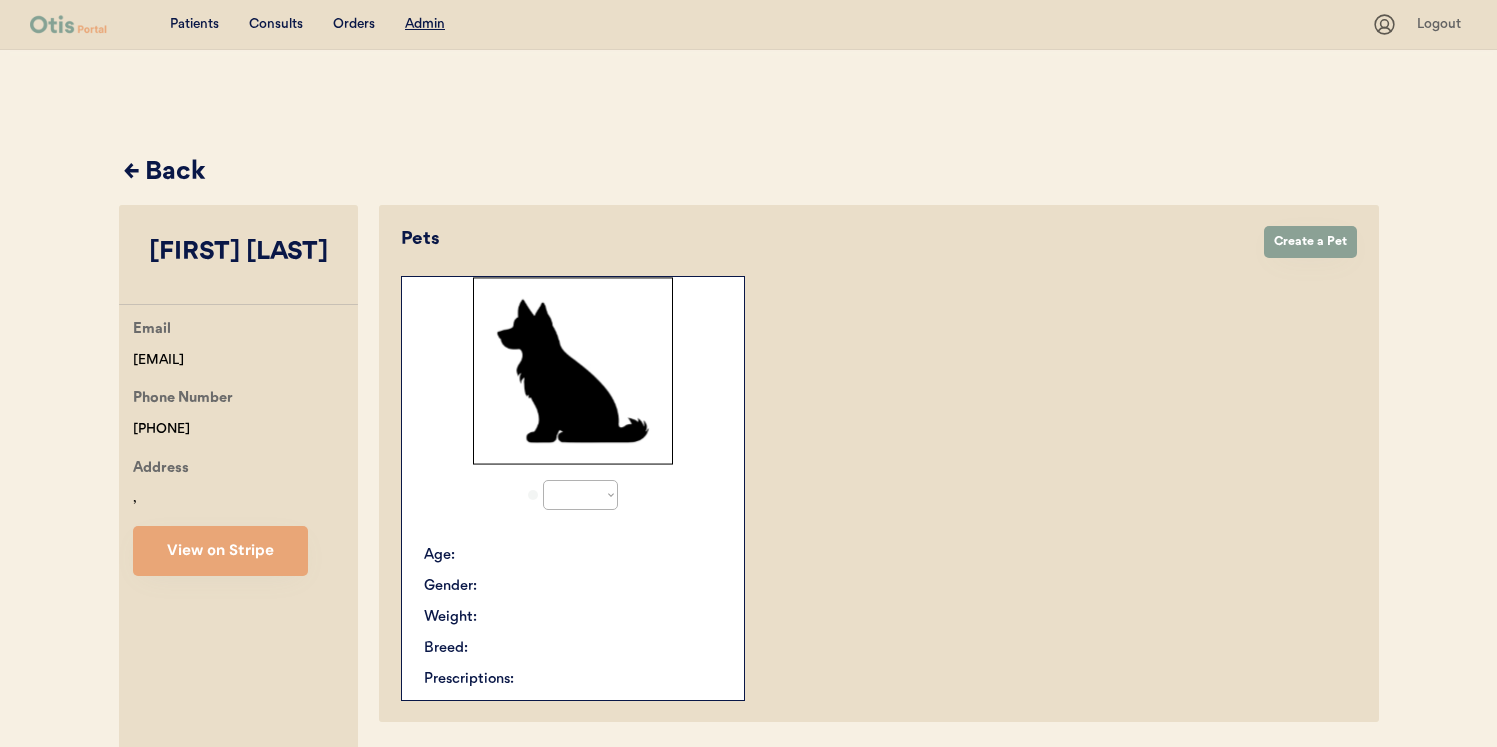 select on "true" 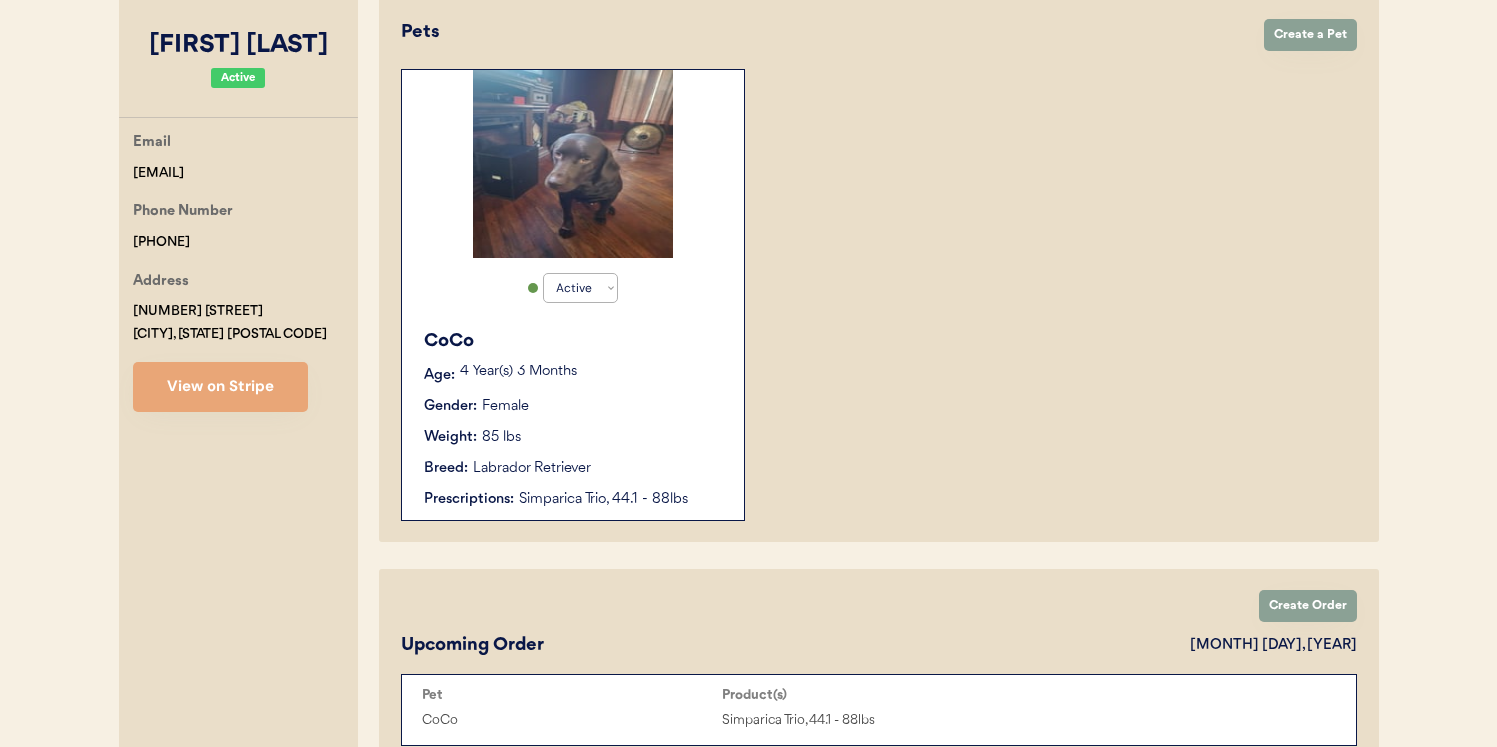 scroll, scrollTop: 661, scrollLeft: 0, axis: vertical 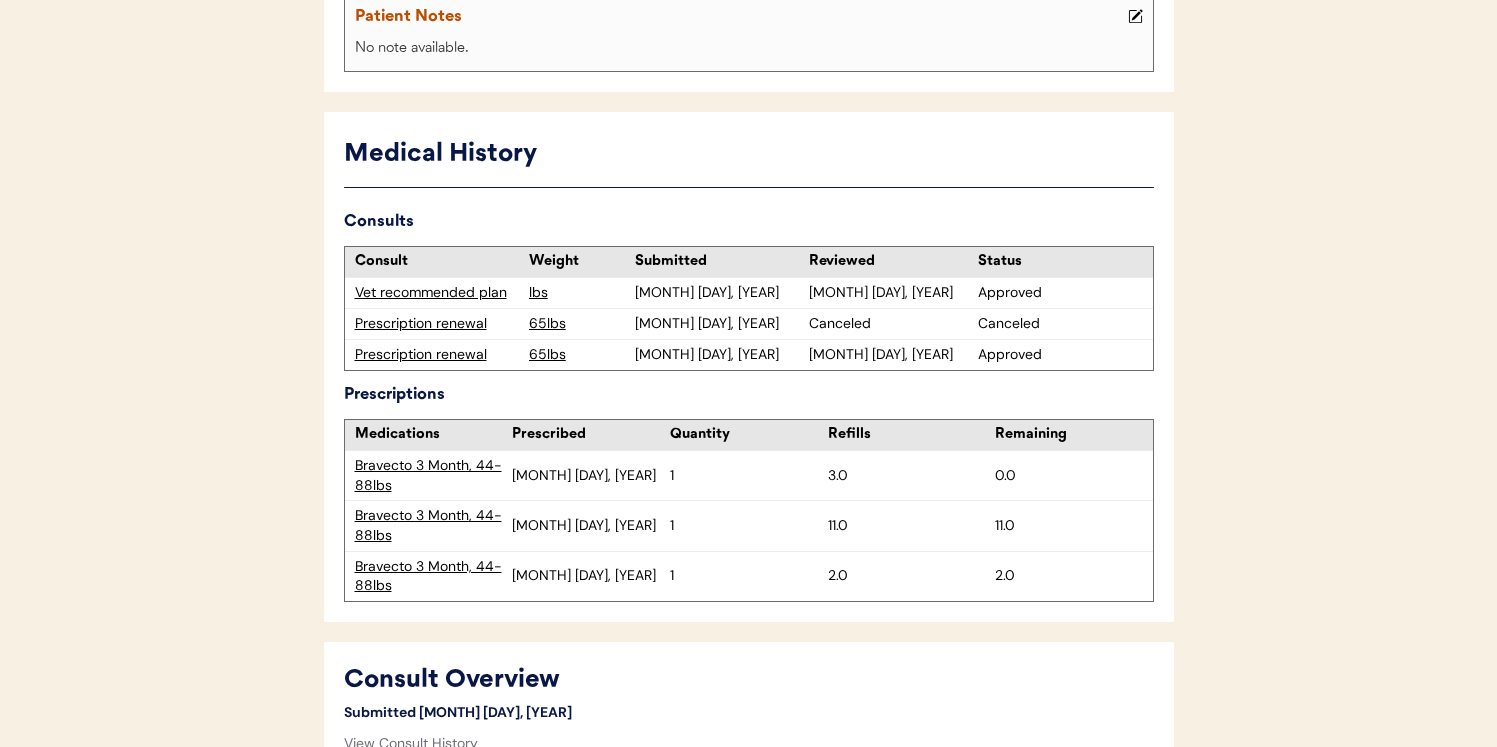 click on "Prescription renewal" at bounding box center (437, 355) 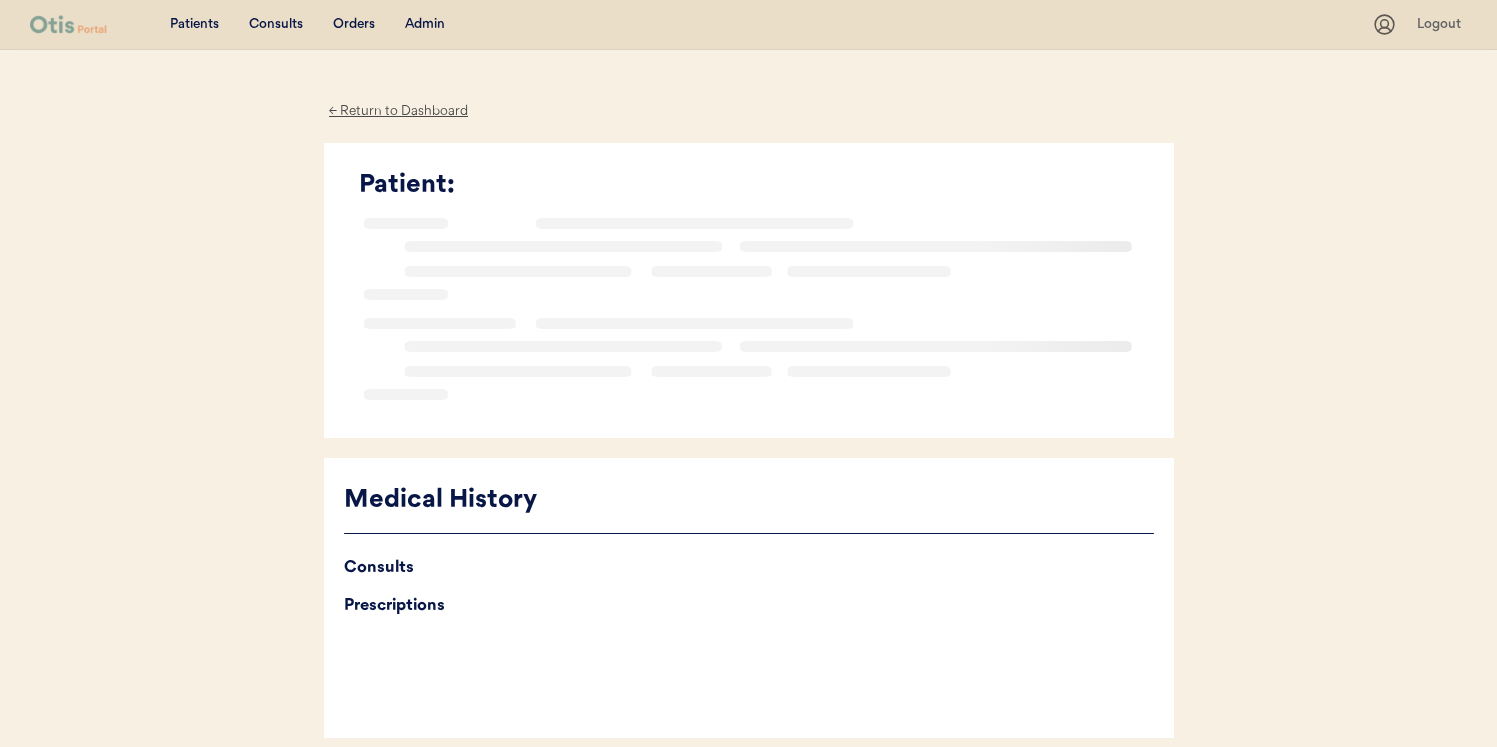 scroll, scrollTop: 0, scrollLeft: 0, axis: both 